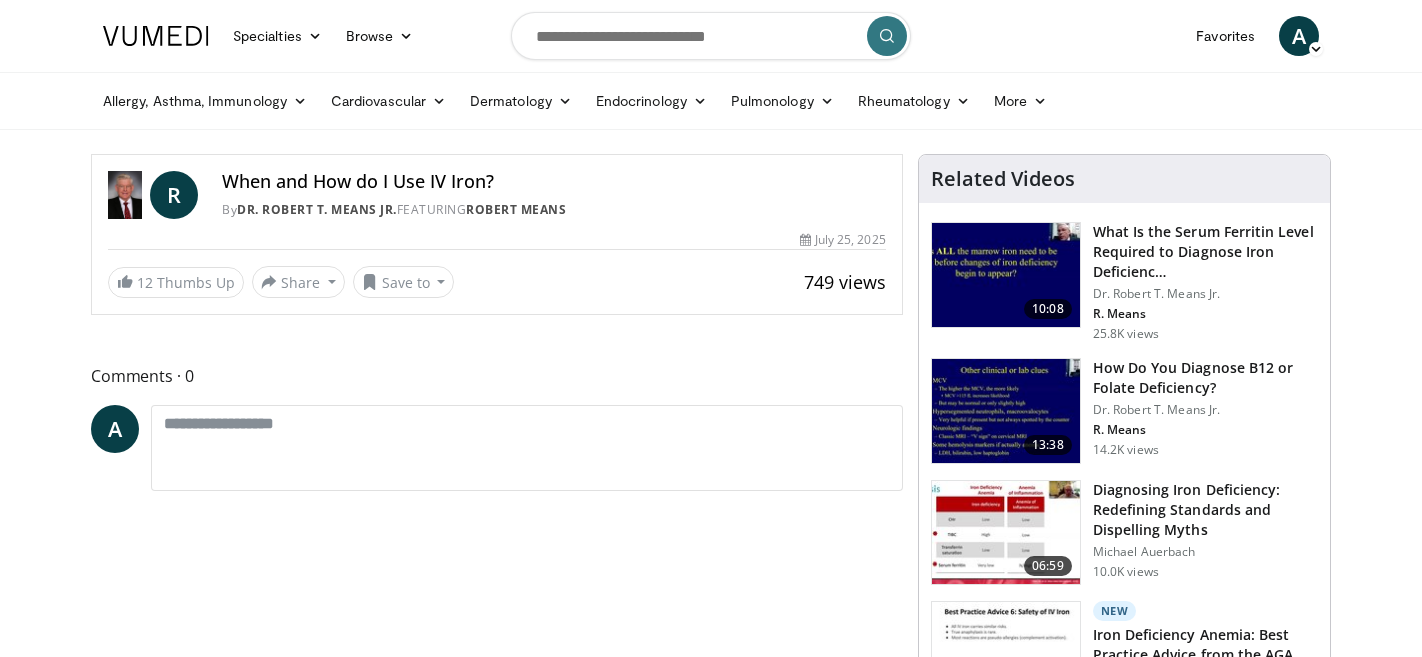 scroll, scrollTop: 0, scrollLeft: 0, axis: both 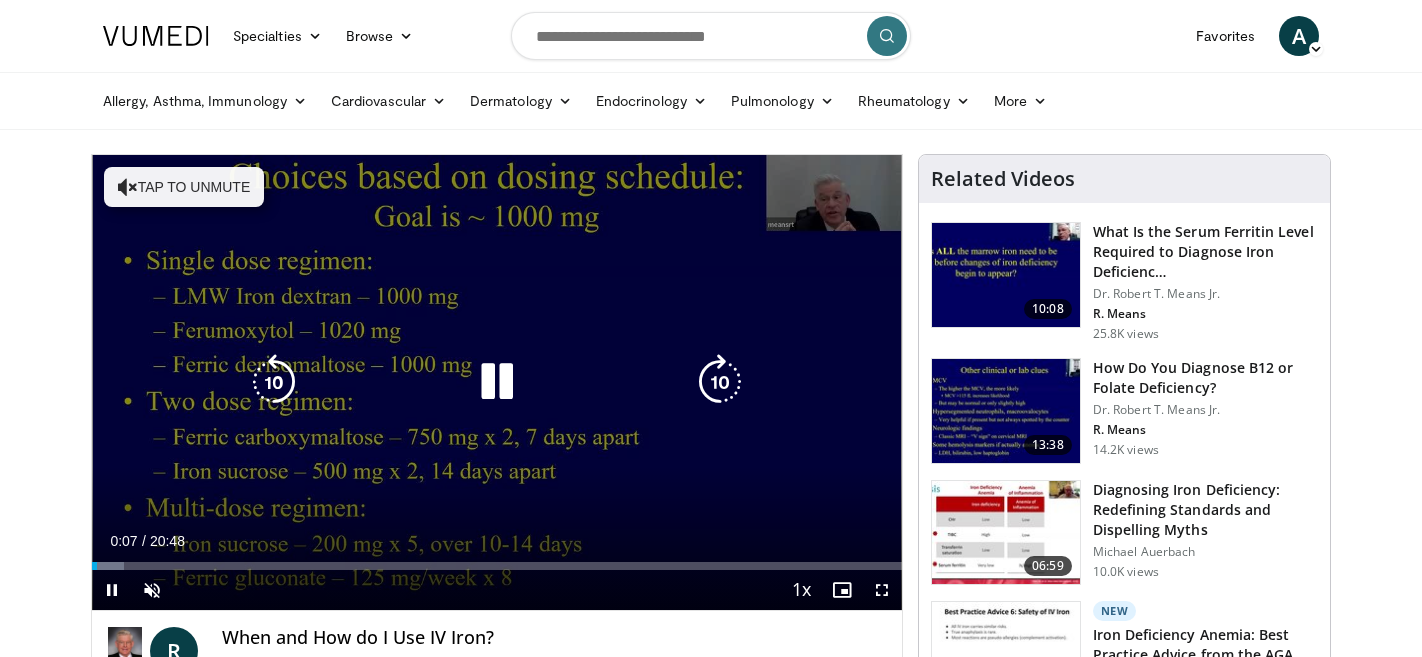 click on "Tap to unmute" at bounding box center (184, 187) 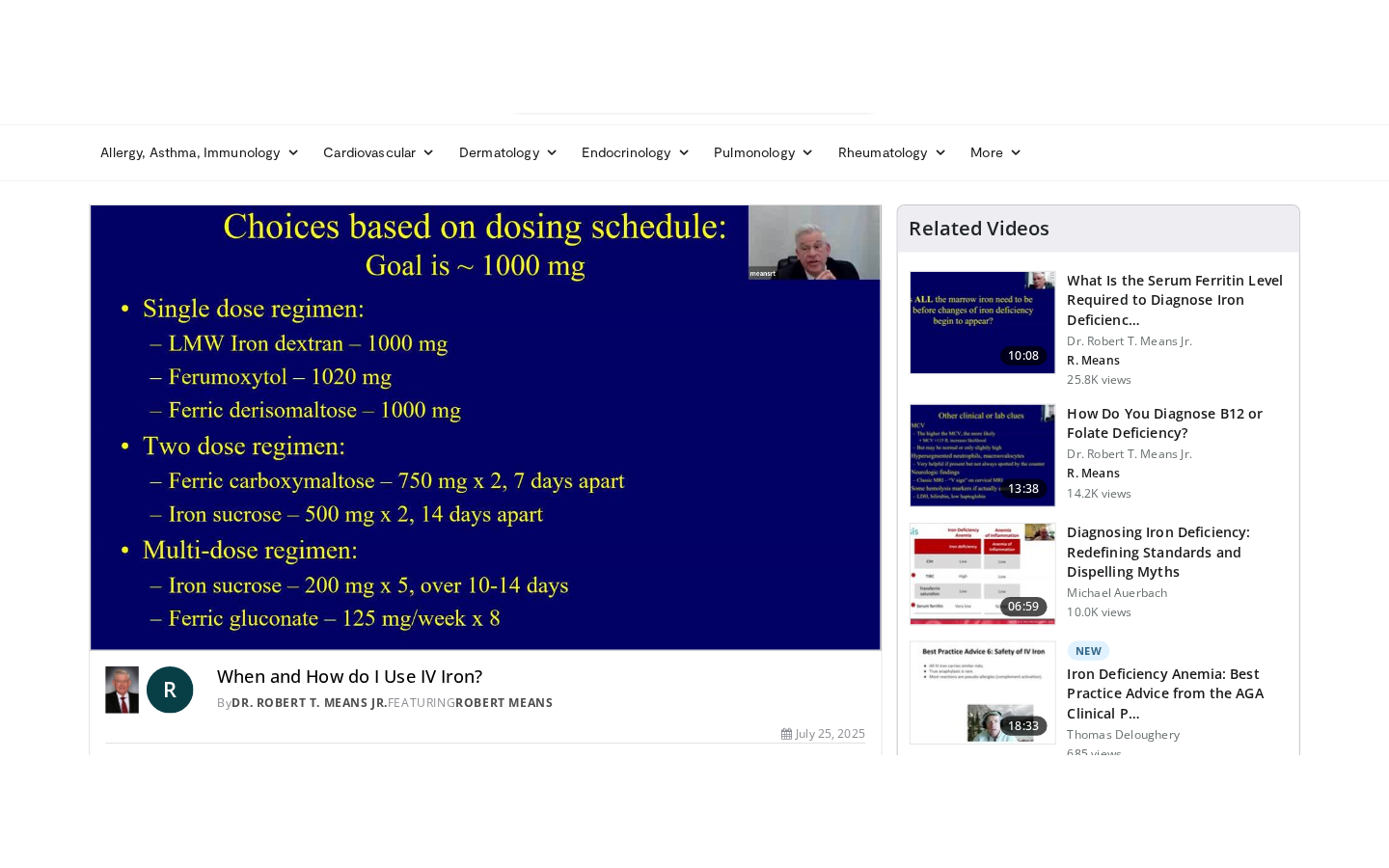 scroll, scrollTop: 43, scrollLeft: 0, axis: vertical 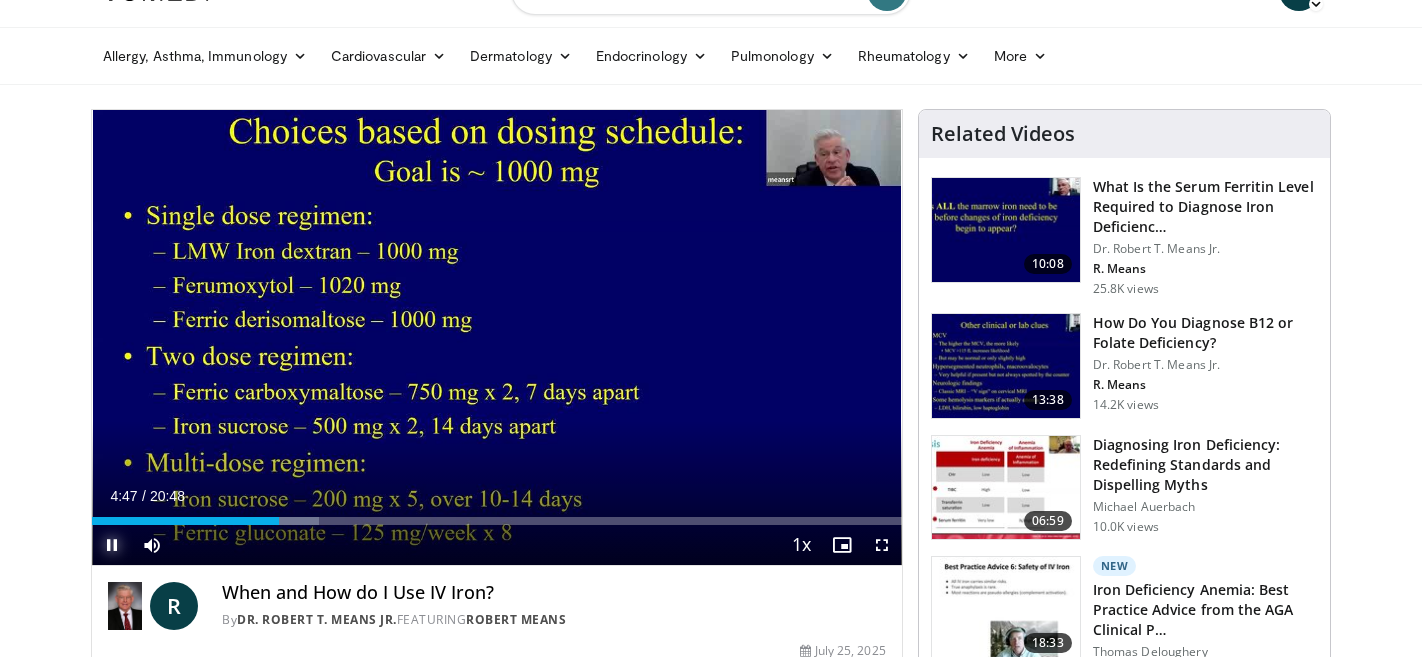 click at bounding box center [112, 545] 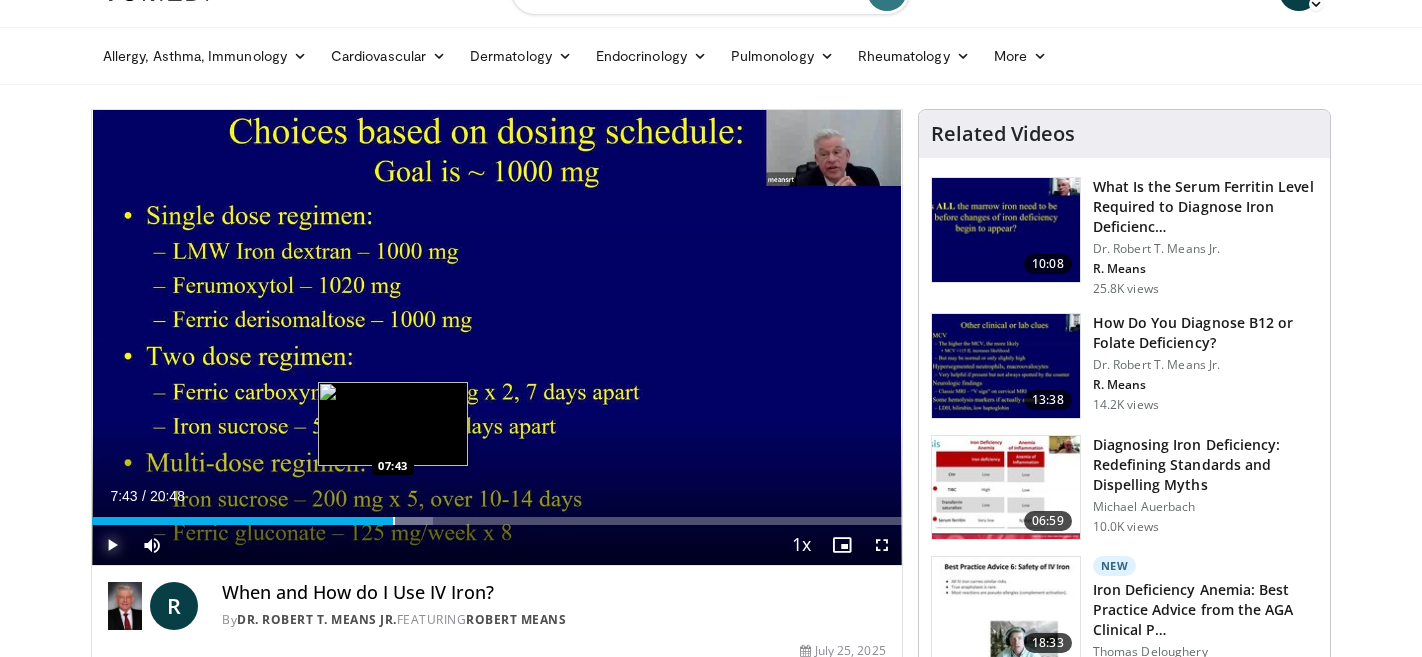 drag, startPoint x: 283, startPoint y: 515, endPoint x: 392, endPoint y: 523, distance: 109.29318 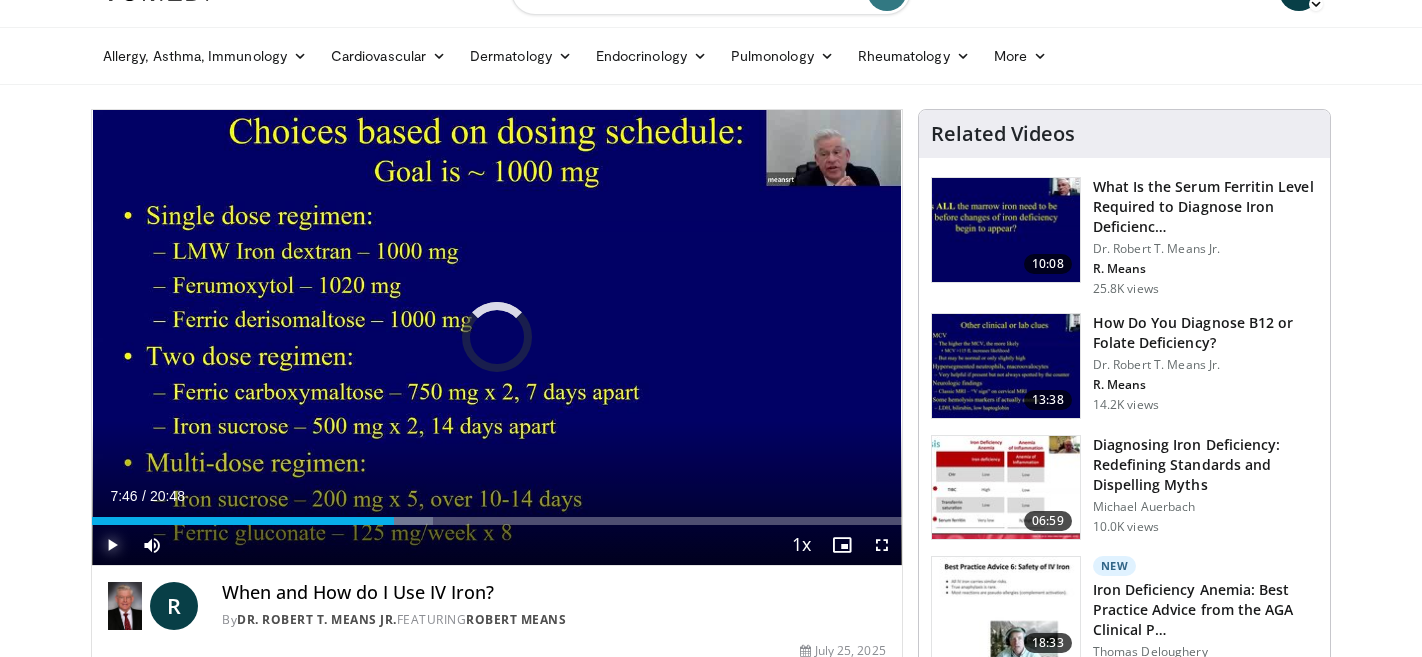 click at bounding box center (398, 521) 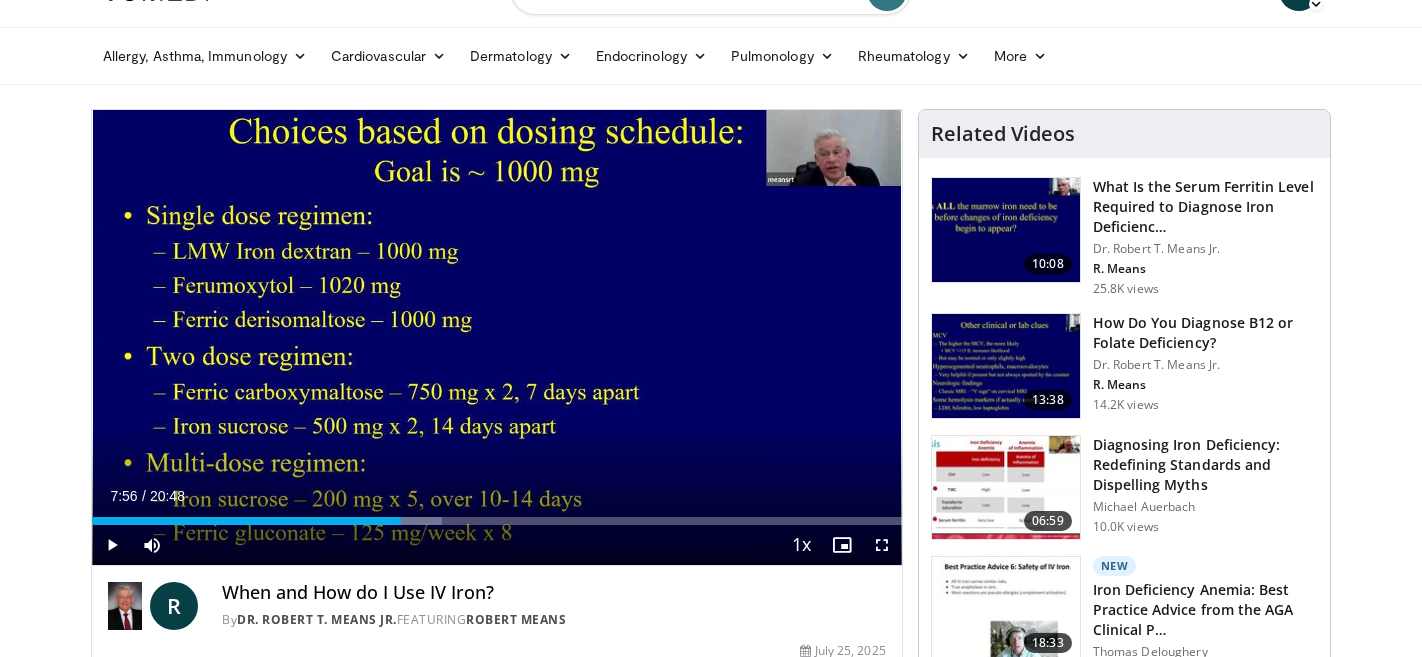 click on "Current Time  7:56 / Duration  20:48 Play Skip Backward Skip Forward Mute Loaded :  43.27% 07:56 08:02 Stream Type  LIVE Seek to live, currently behind live LIVE   1x Playback Rate 0.5x 0.75x 1x , selected 1.25x 1.5x 1.75x 2x Chapters Chapters Descriptions descriptions off , selected Captions captions settings , opens captions settings dialog captions off , selected Audio Track en (Main) , selected Fullscreen Enable picture-in-picture mode" at bounding box center (497, 545) 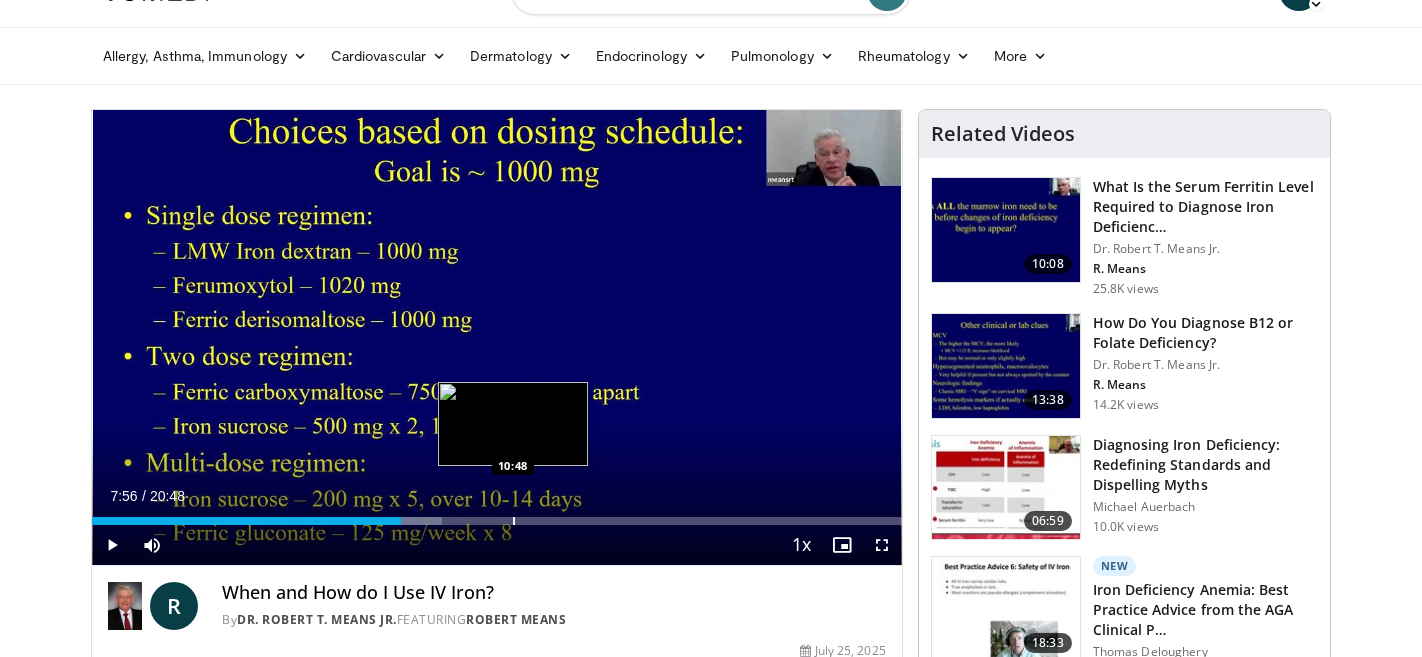click at bounding box center [514, 521] 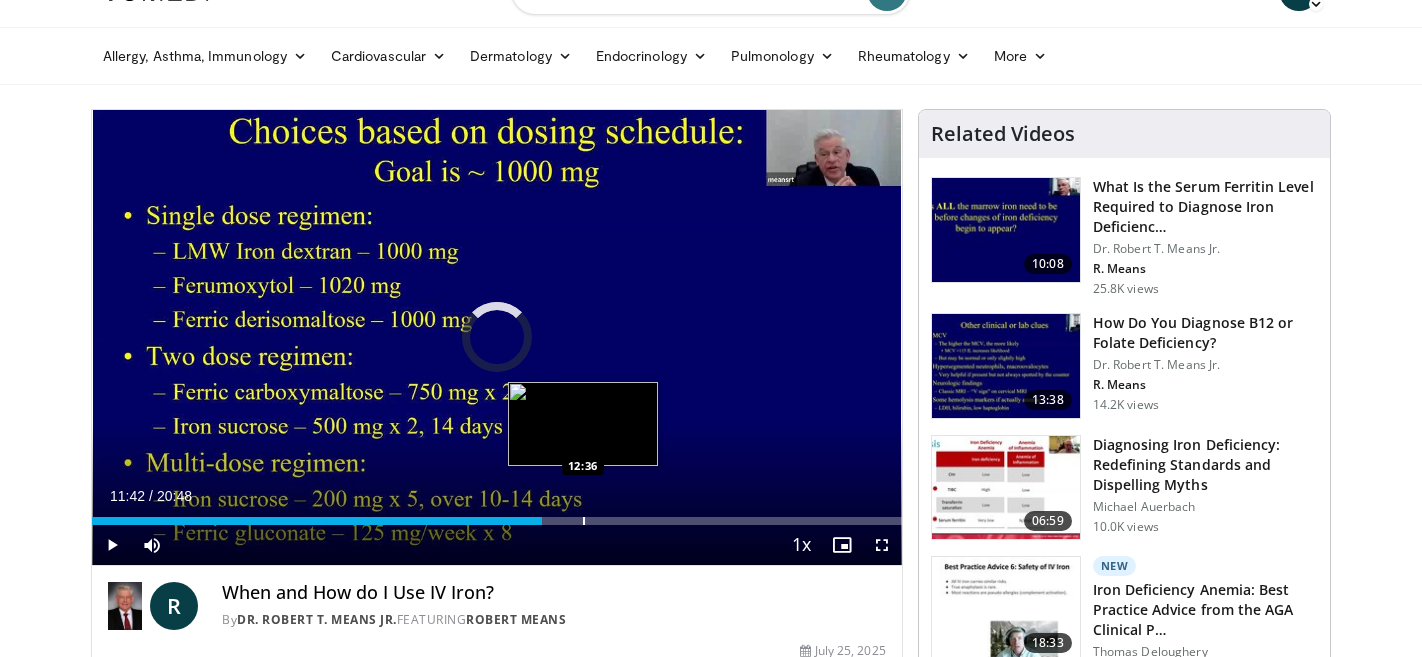 drag, startPoint x: 514, startPoint y: 521, endPoint x: 584, endPoint y: 524, distance: 70.064255 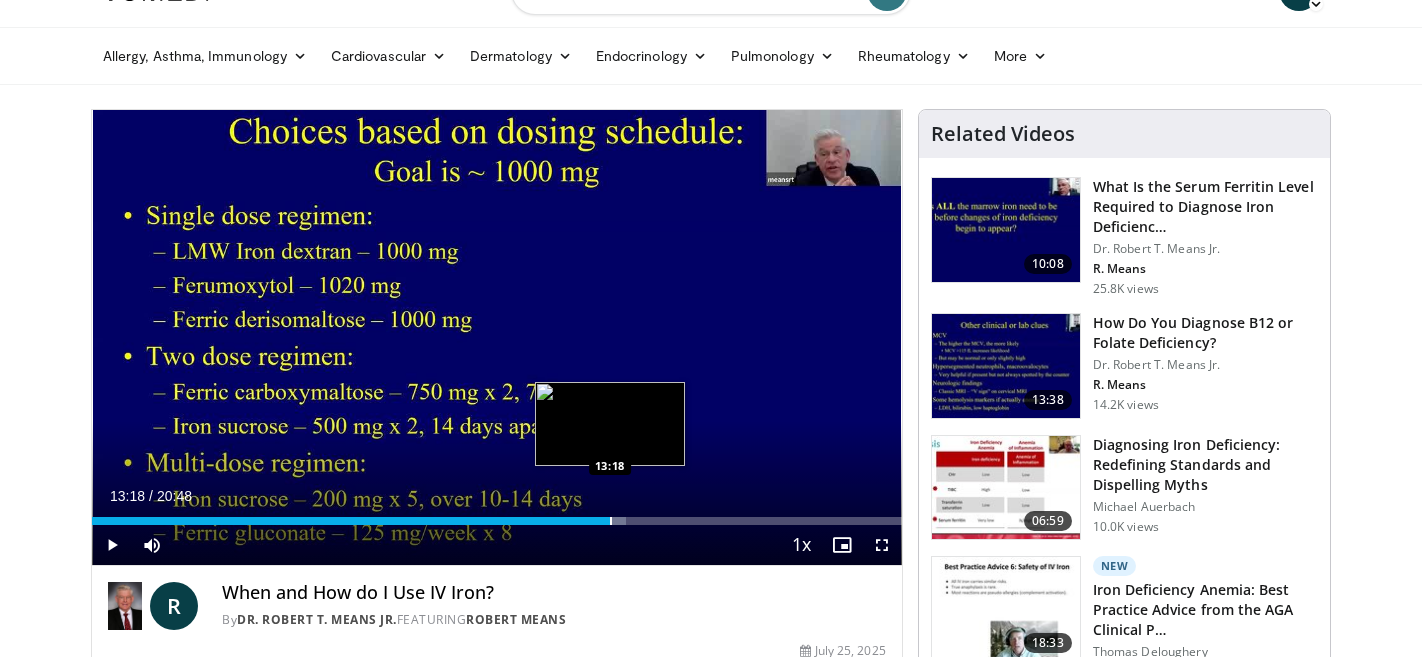drag, startPoint x: 584, startPoint y: 524, endPoint x: 609, endPoint y: 521, distance: 25.179358 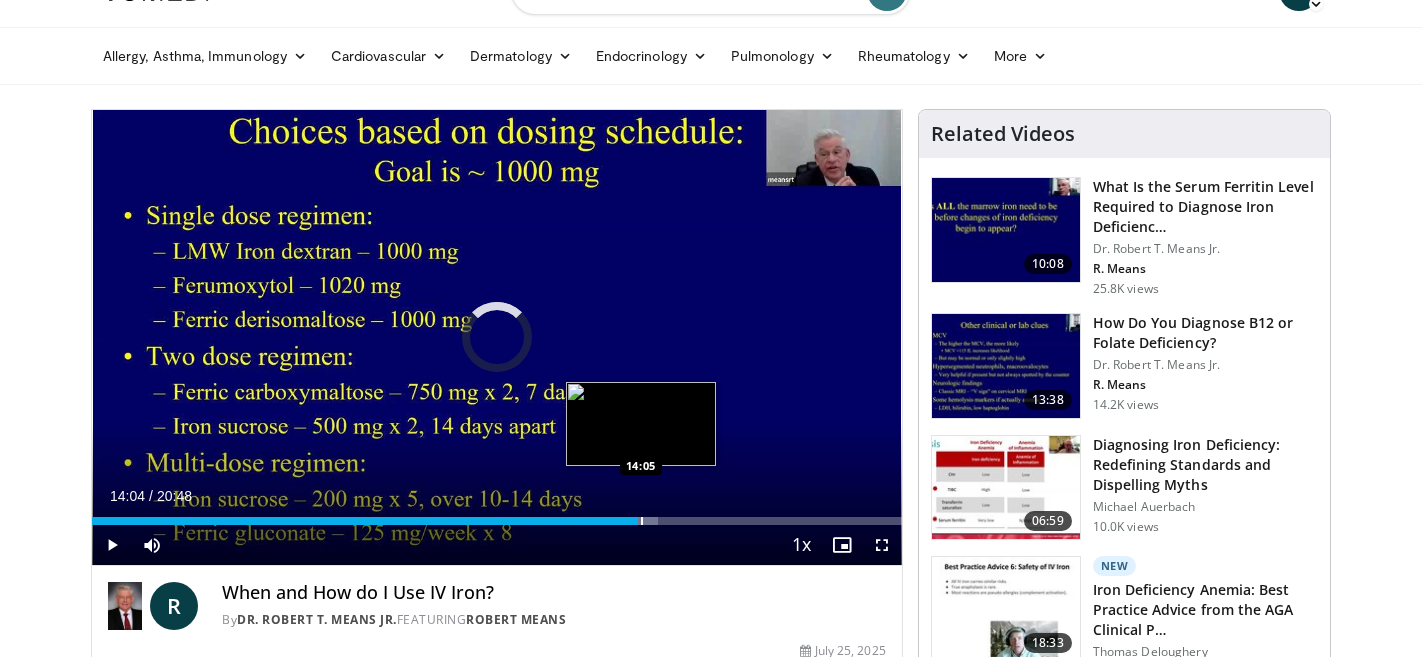 drag, startPoint x: 609, startPoint y: 521, endPoint x: 642, endPoint y: 521, distance: 33 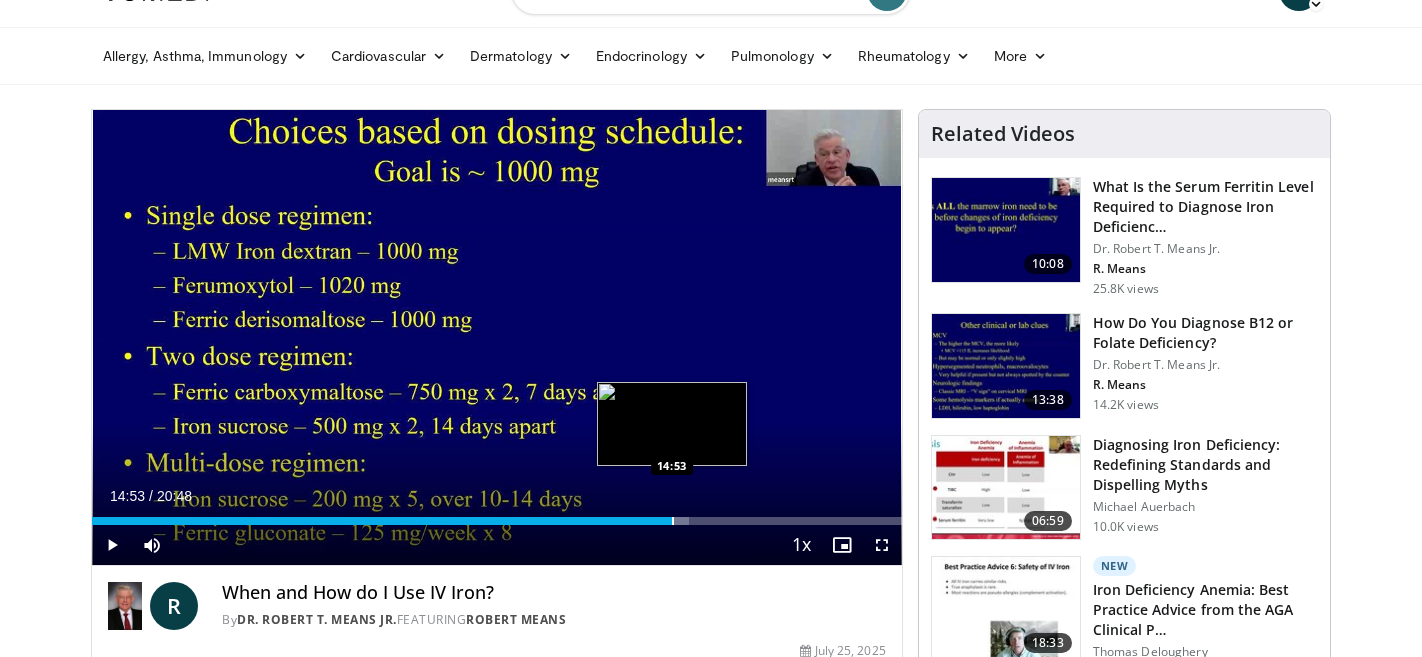drag, startPoint x: 645, startPoint y: 523, endPoint x: 672, endPoint y: 523, distance: 27 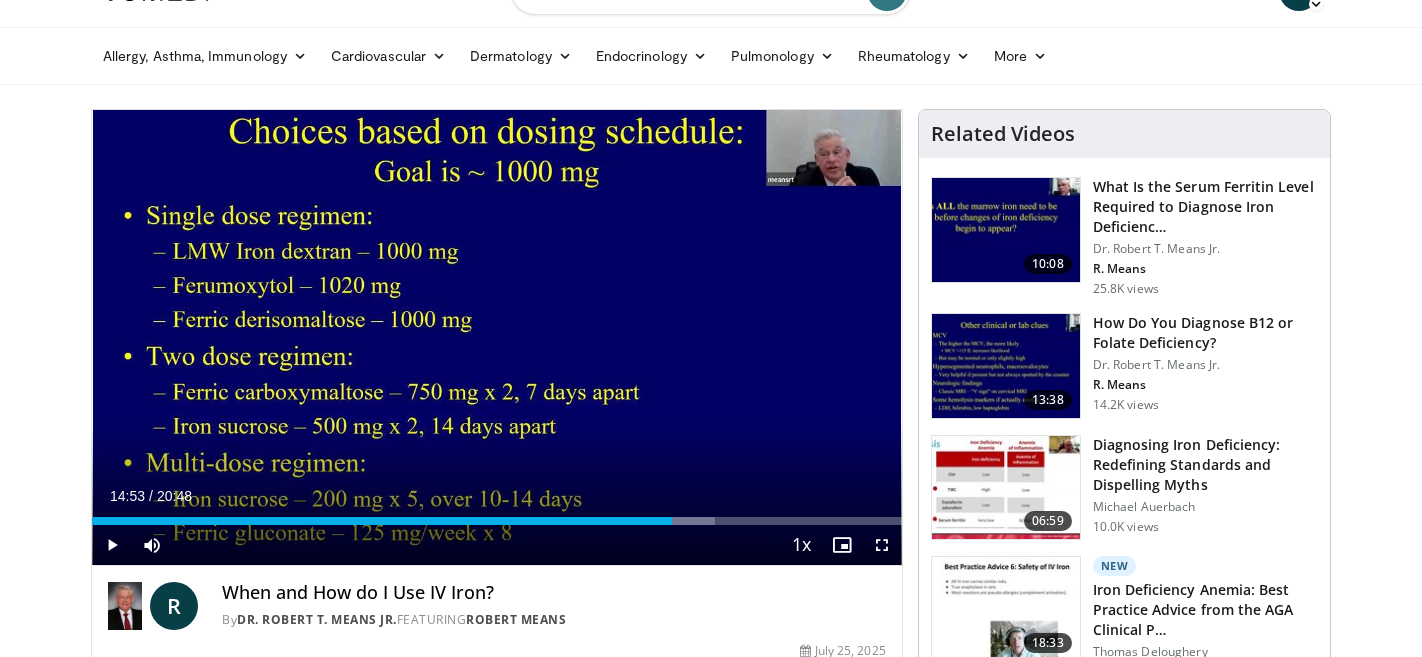 drag, startPoint x: 677, startPoint y: 530, endPoint x: 699, endPoint y: 525, distance: 22.561028 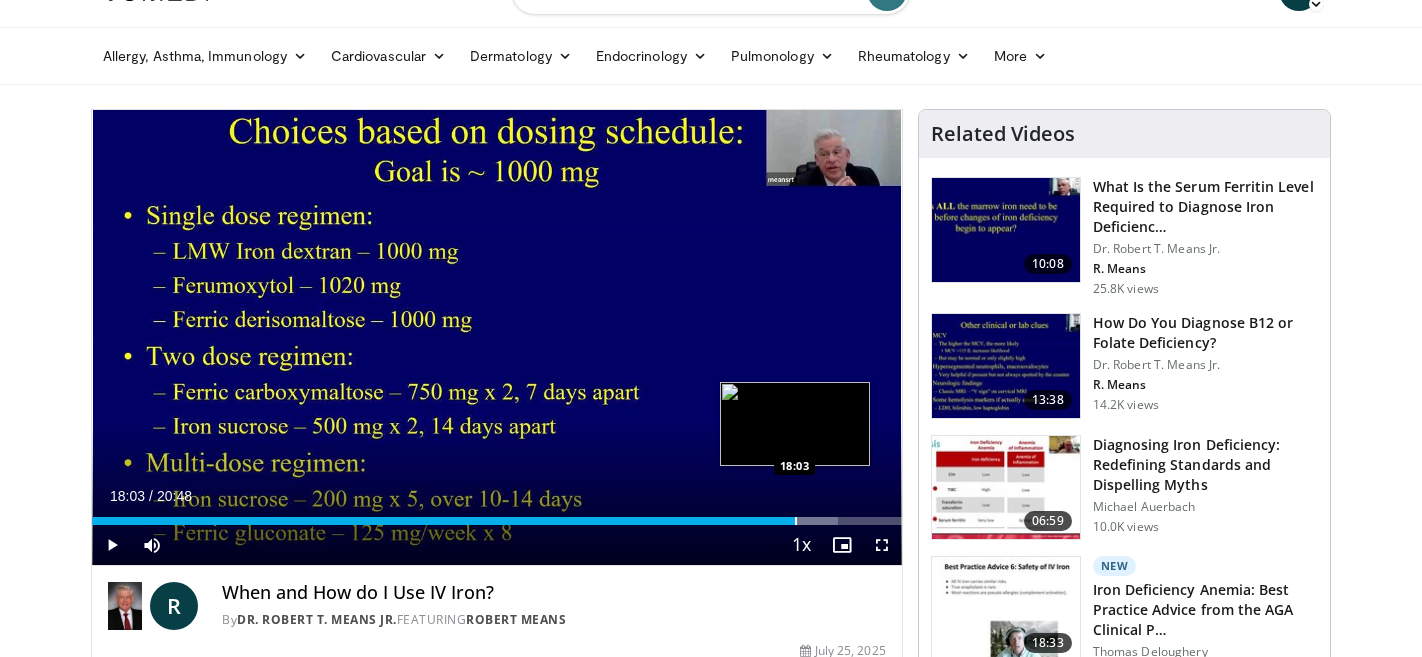drag, startPoint x: 691, startPoint y: 520, endPoint x: 788, endPoint y: 517, distance: 97.04638 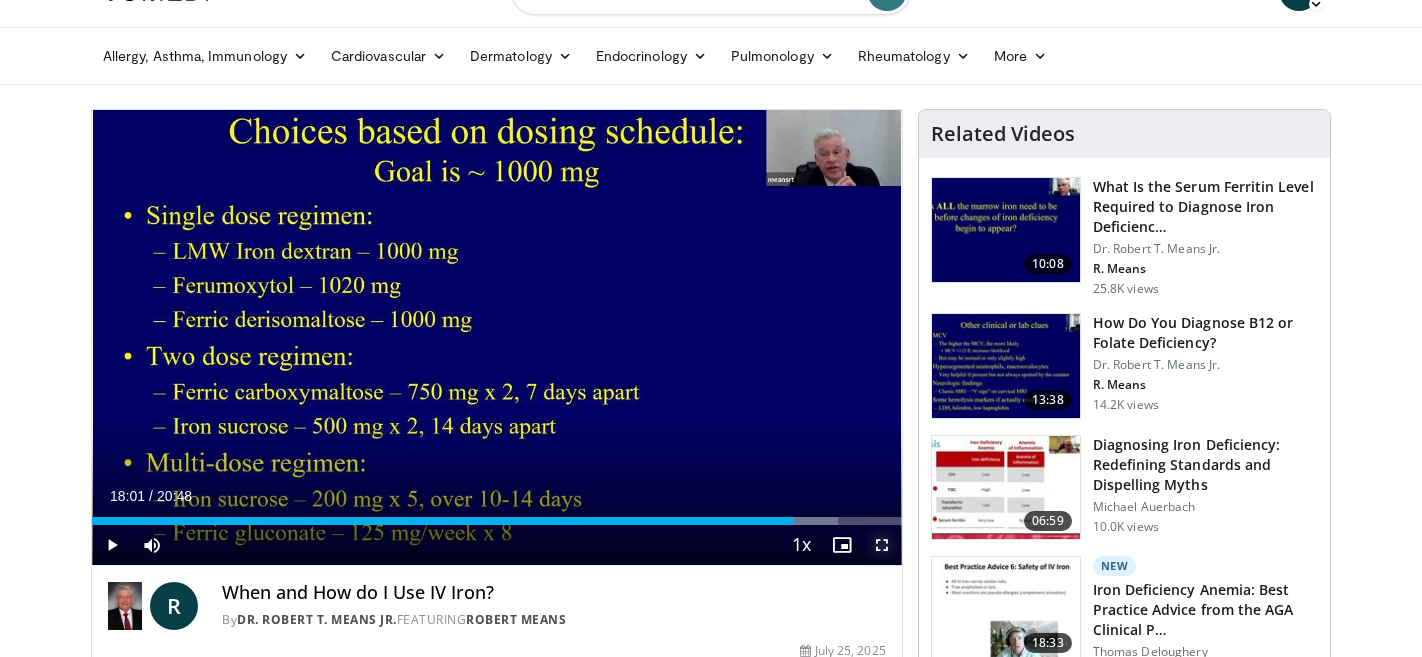 click at bounding box center [882, 545] 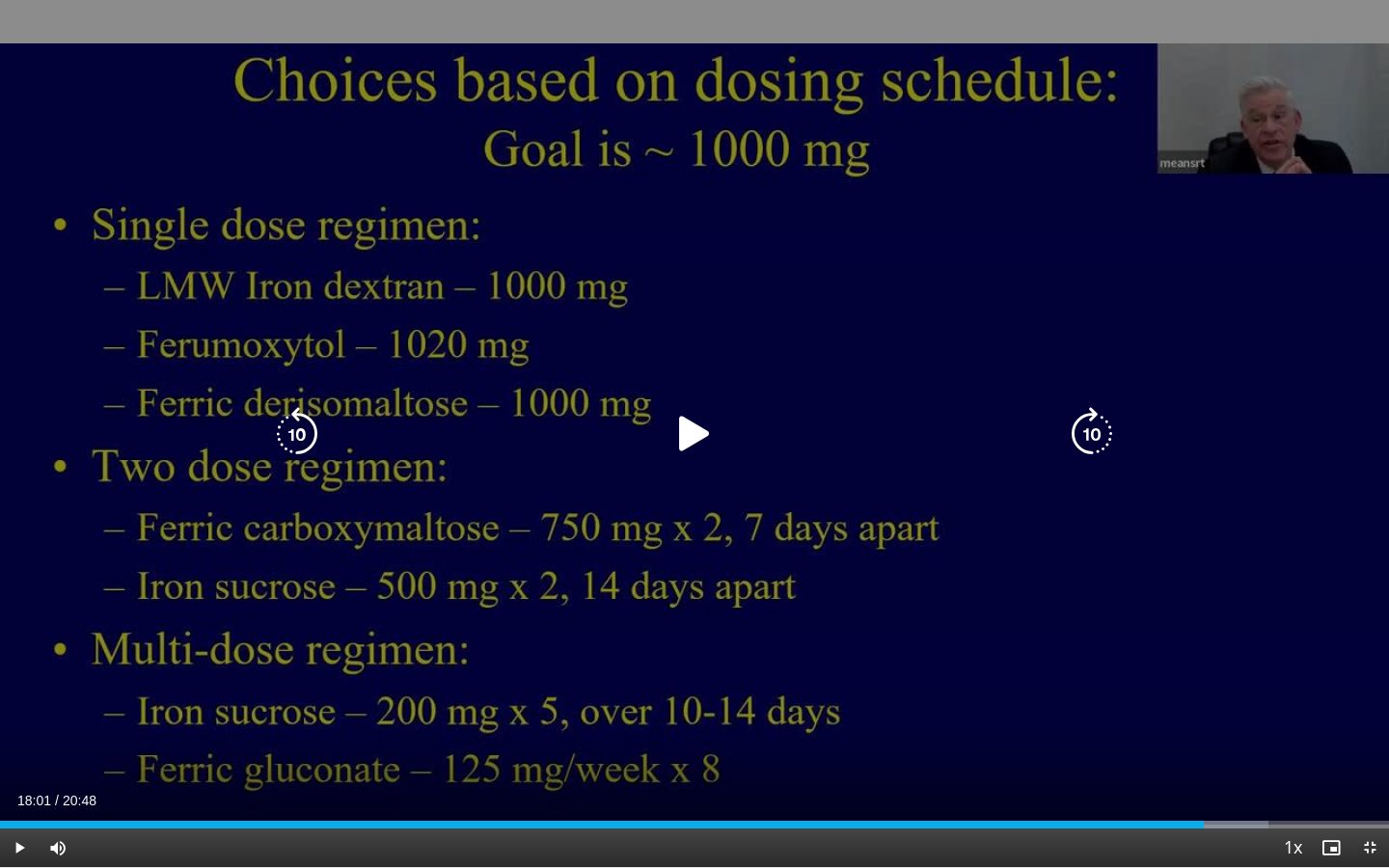click on "10 seconds
Tap to unmute" at bounding box center (694, 433) 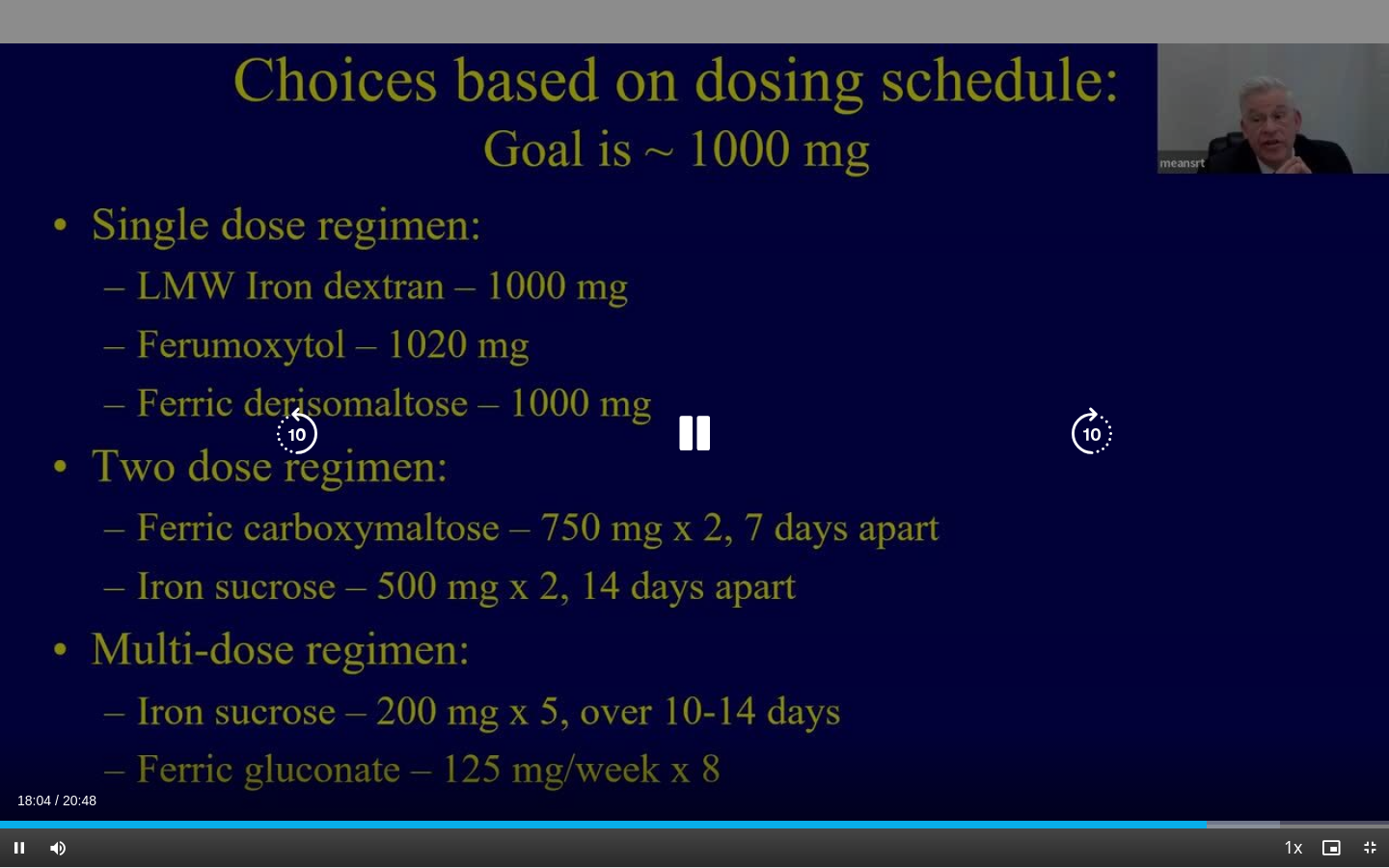 click at bounding box center (1092, 434) 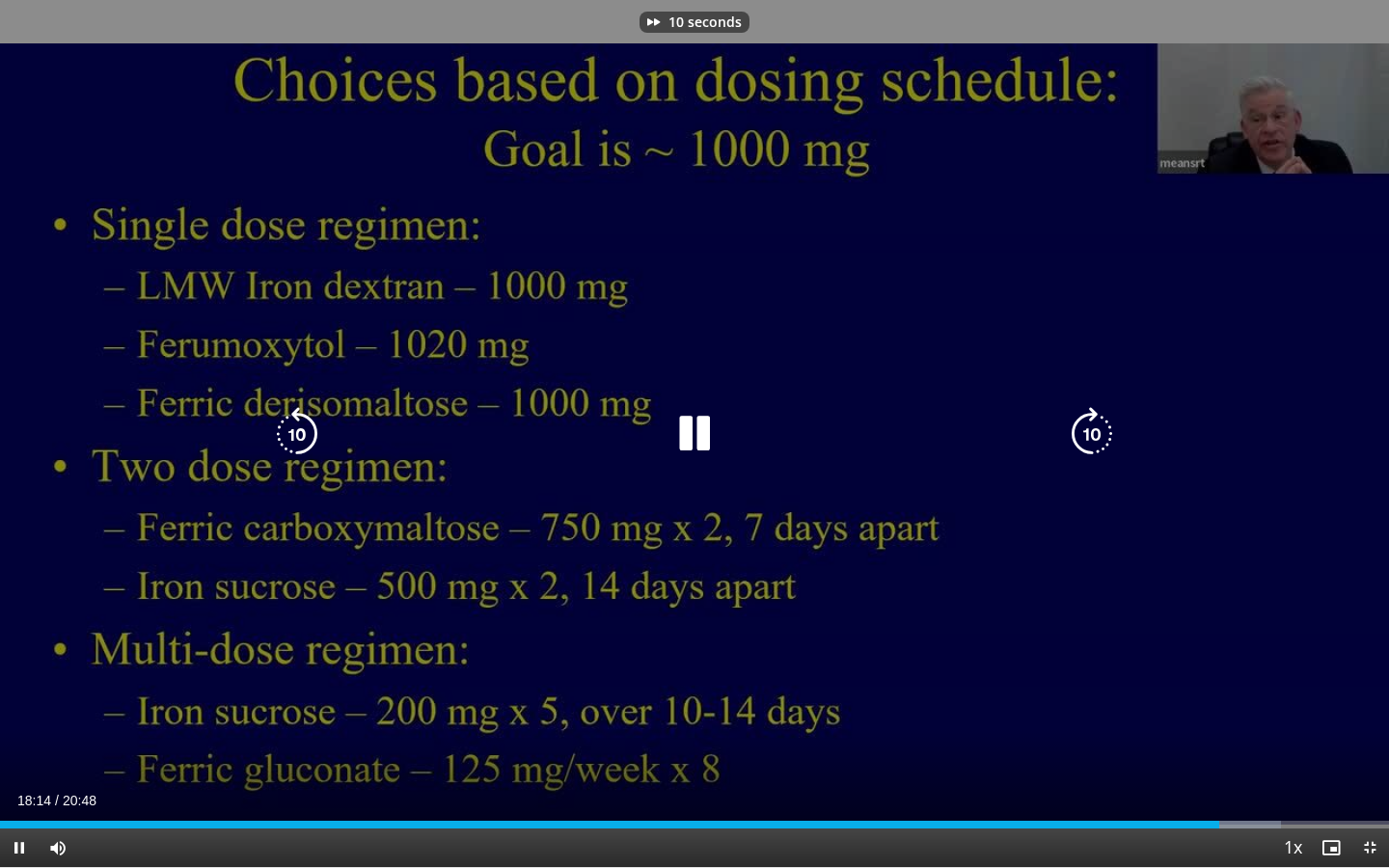 click at bounding box center [1092, 434] 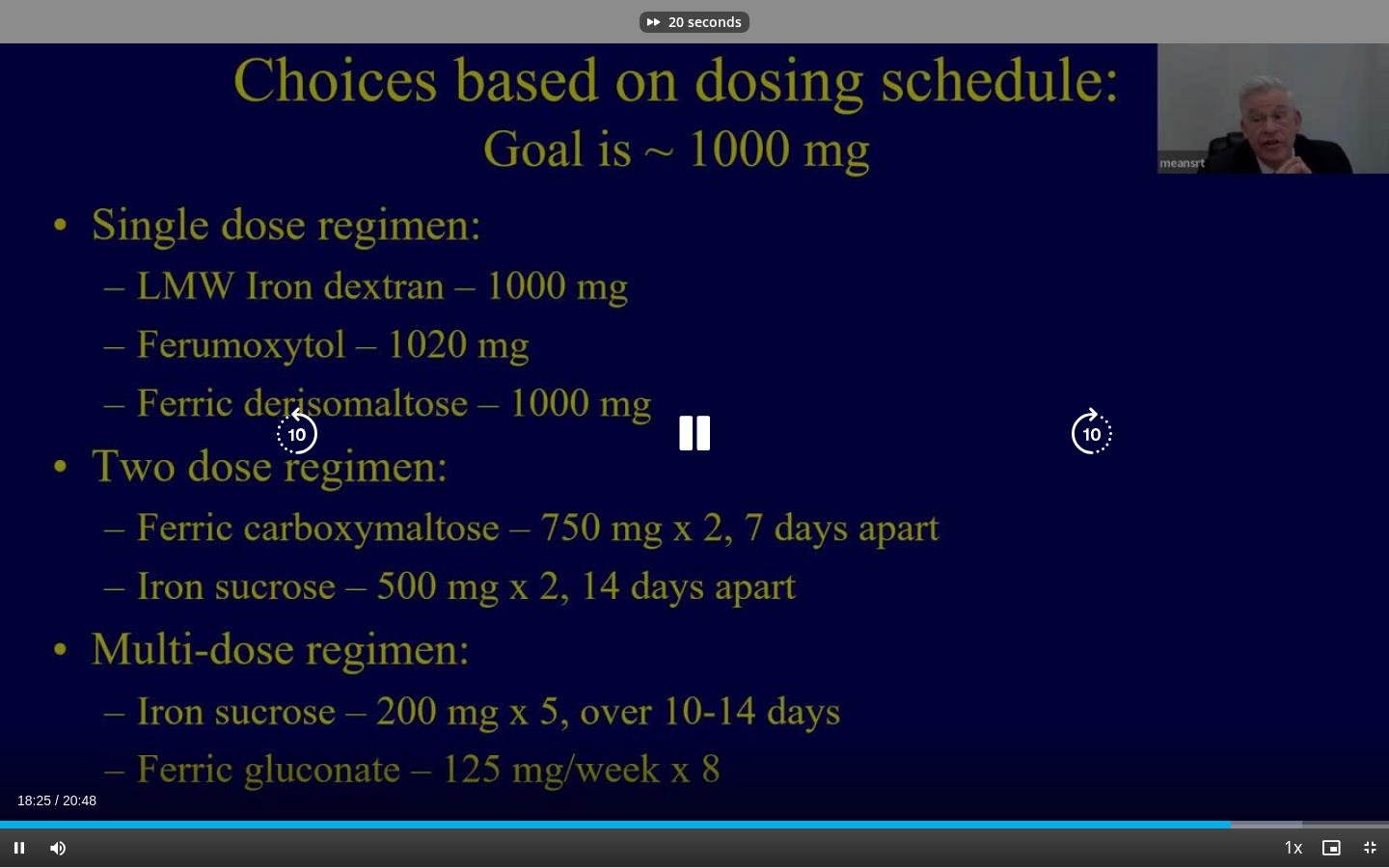 click at bounding box center (1092, 434) 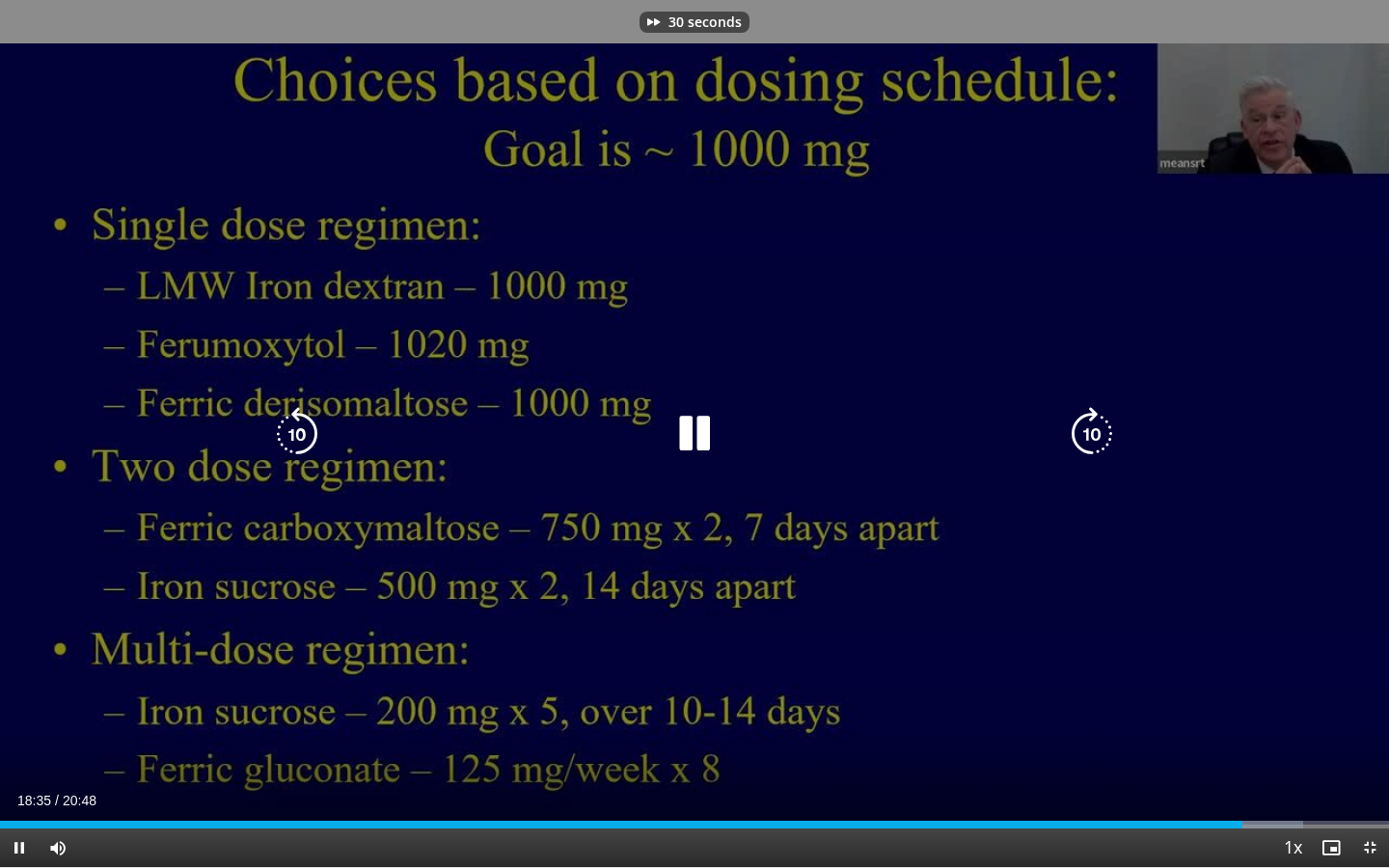 click at bounding box center (1092, 434) 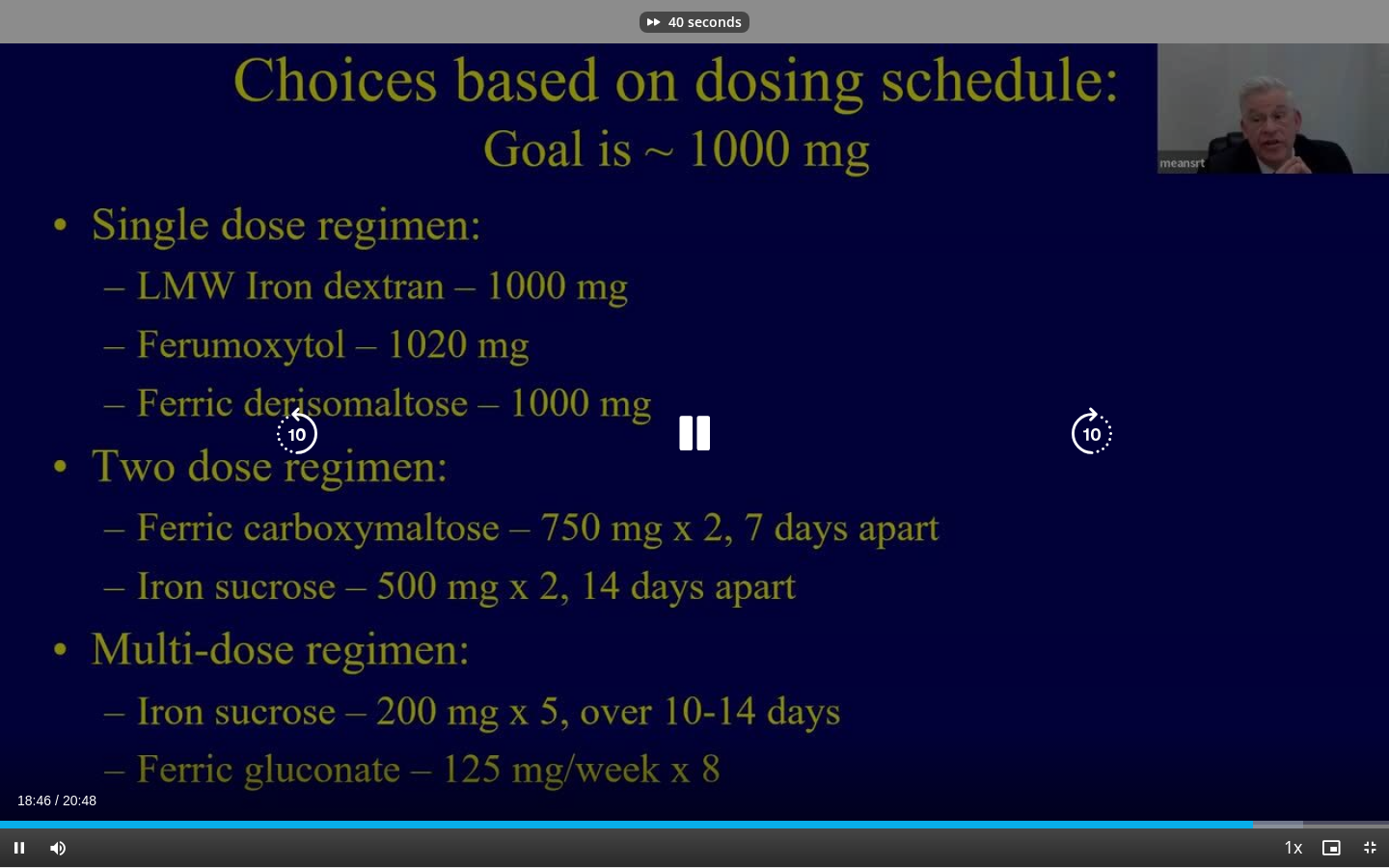 click at bounding box center [1092, 434] 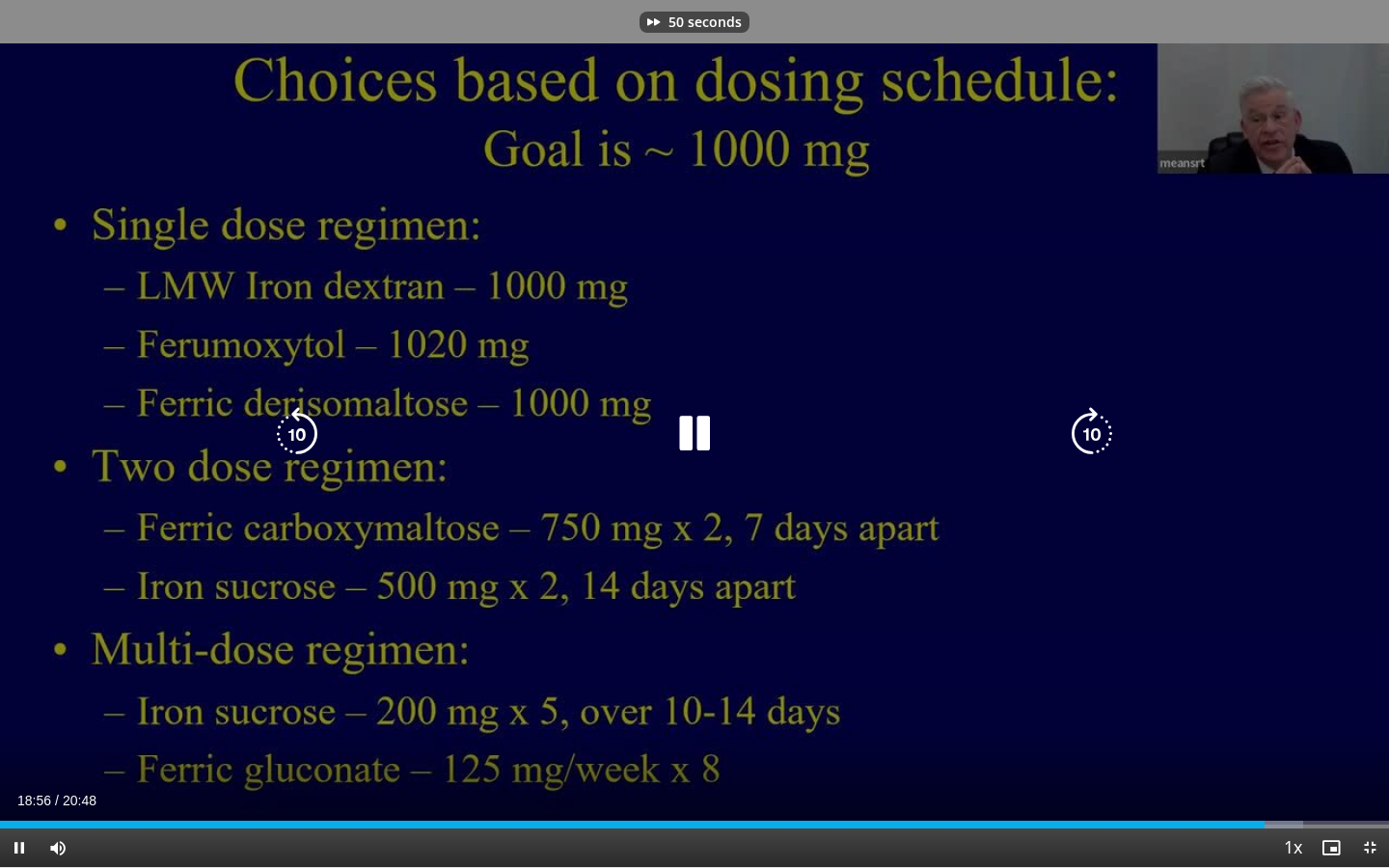 click at bounding box center [1092, 434] 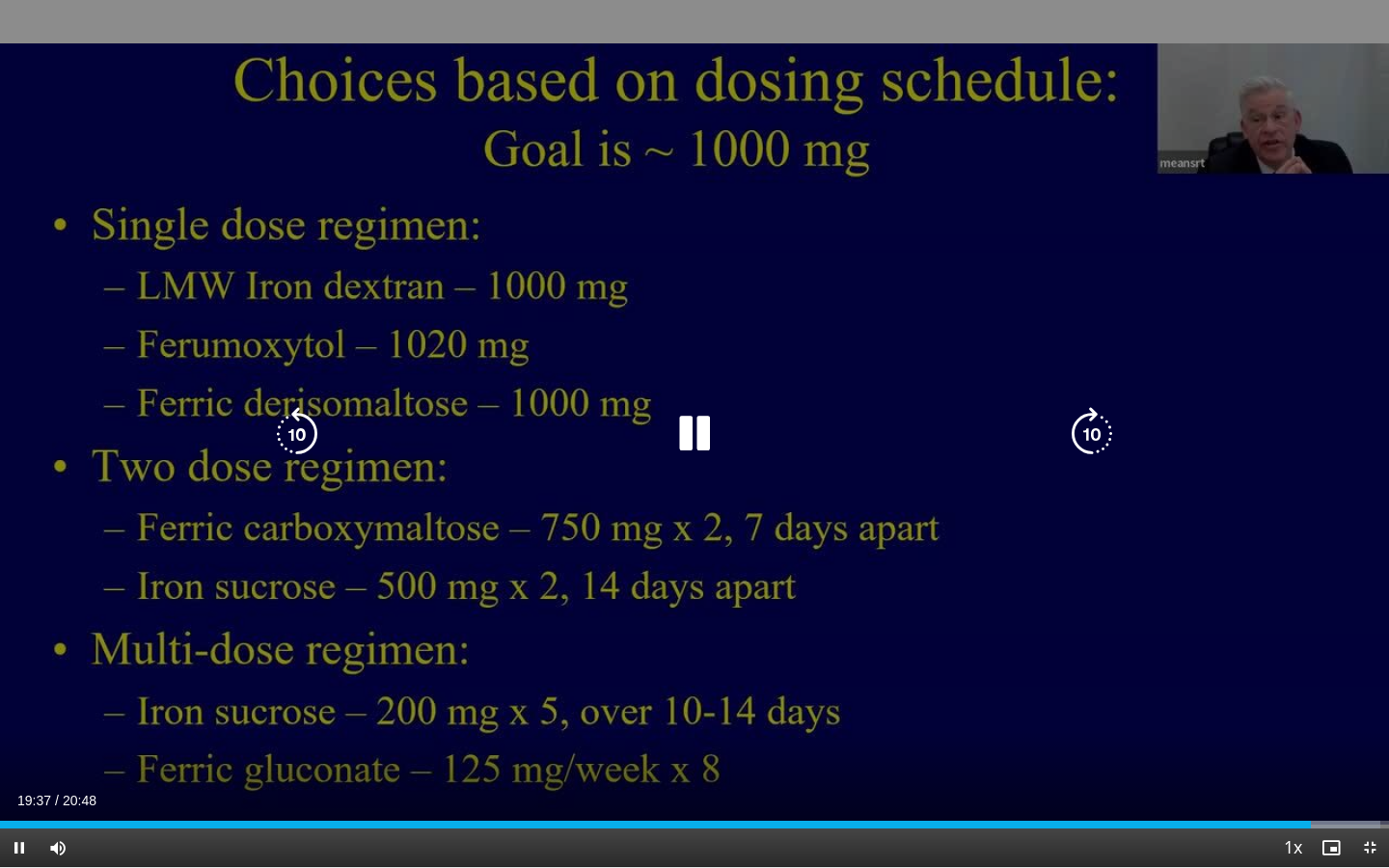 click at bounding box center [1092, 434] 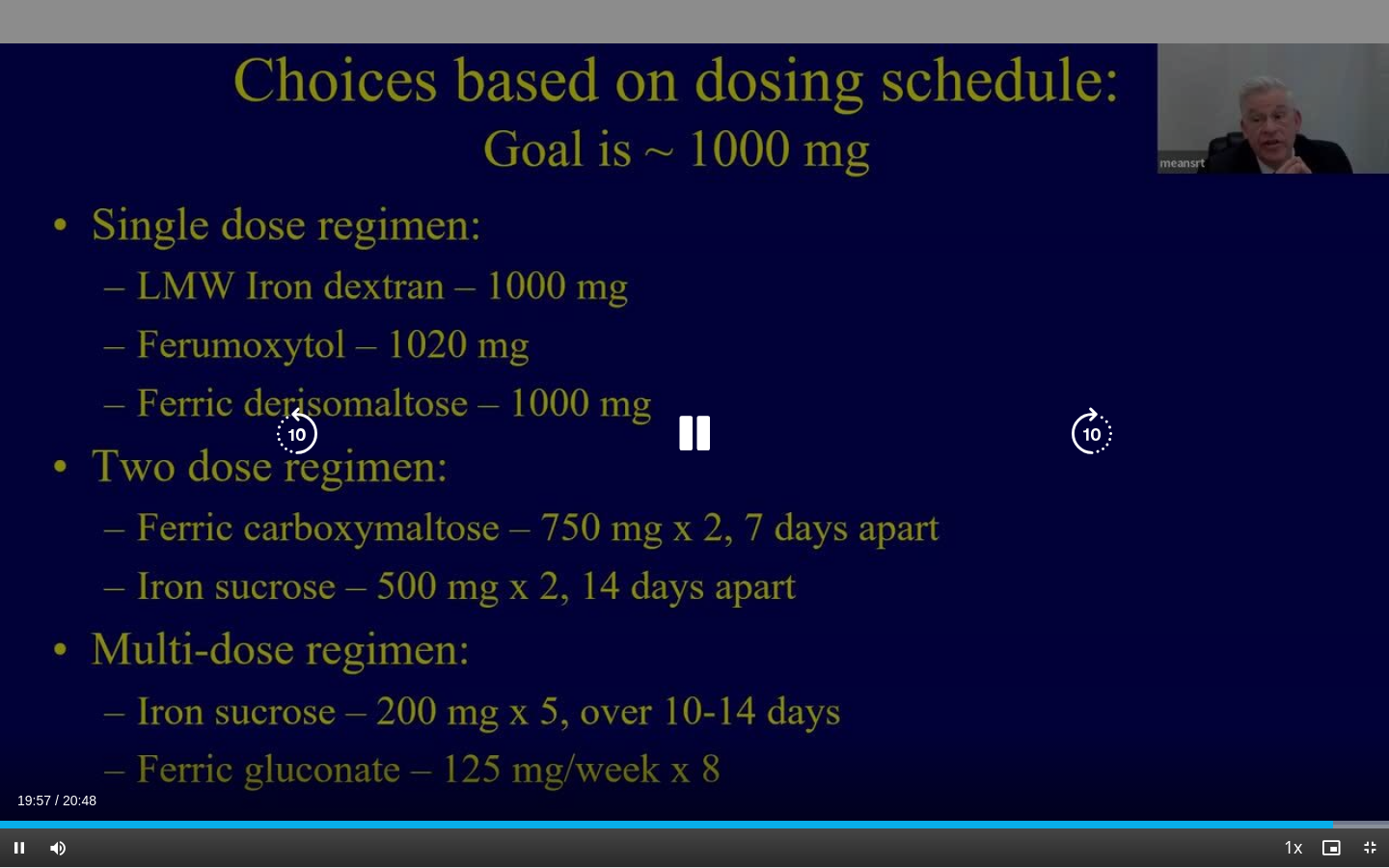 click at bounding box center (1092, 434) 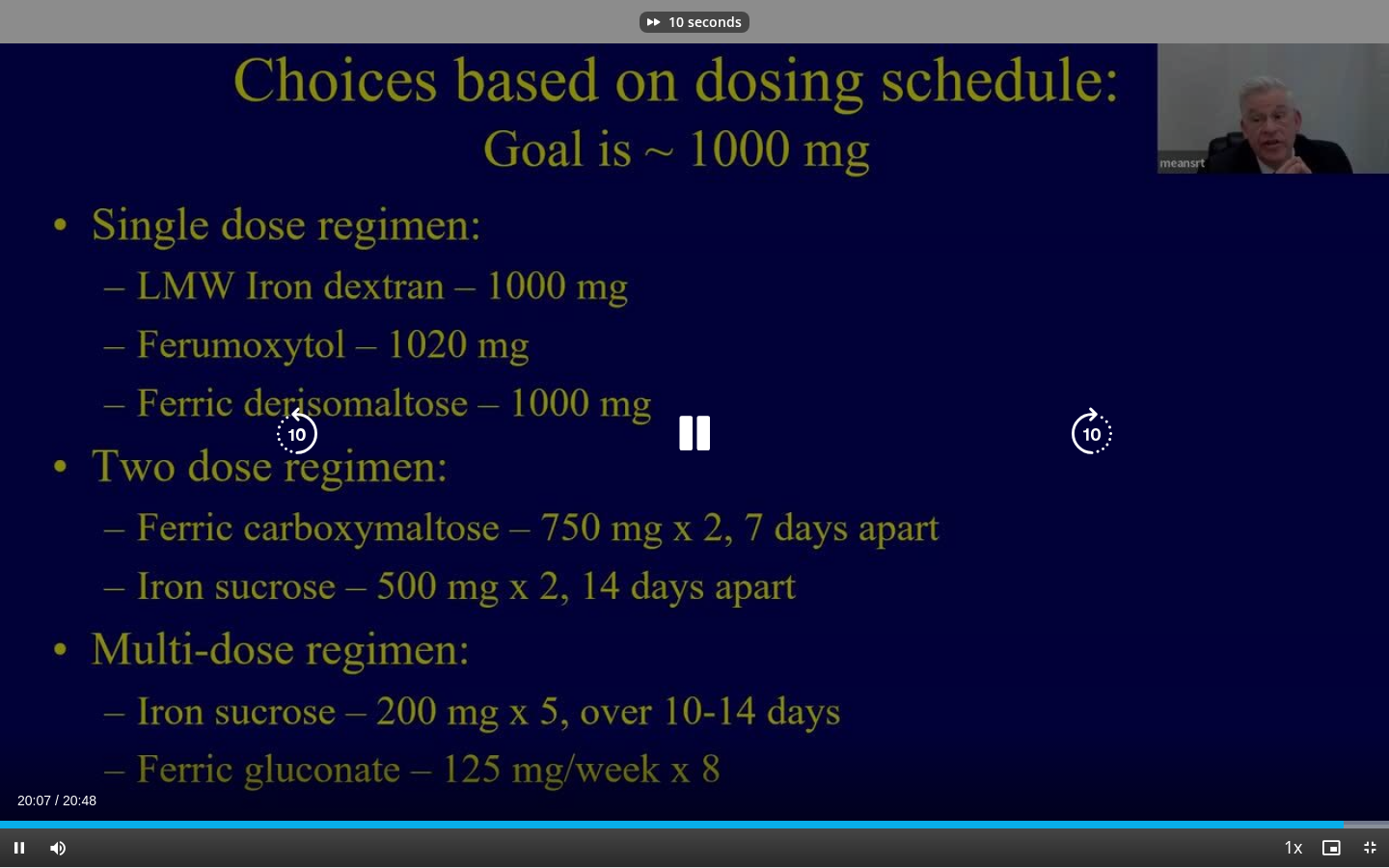 click at bounding box center (1092, 434) 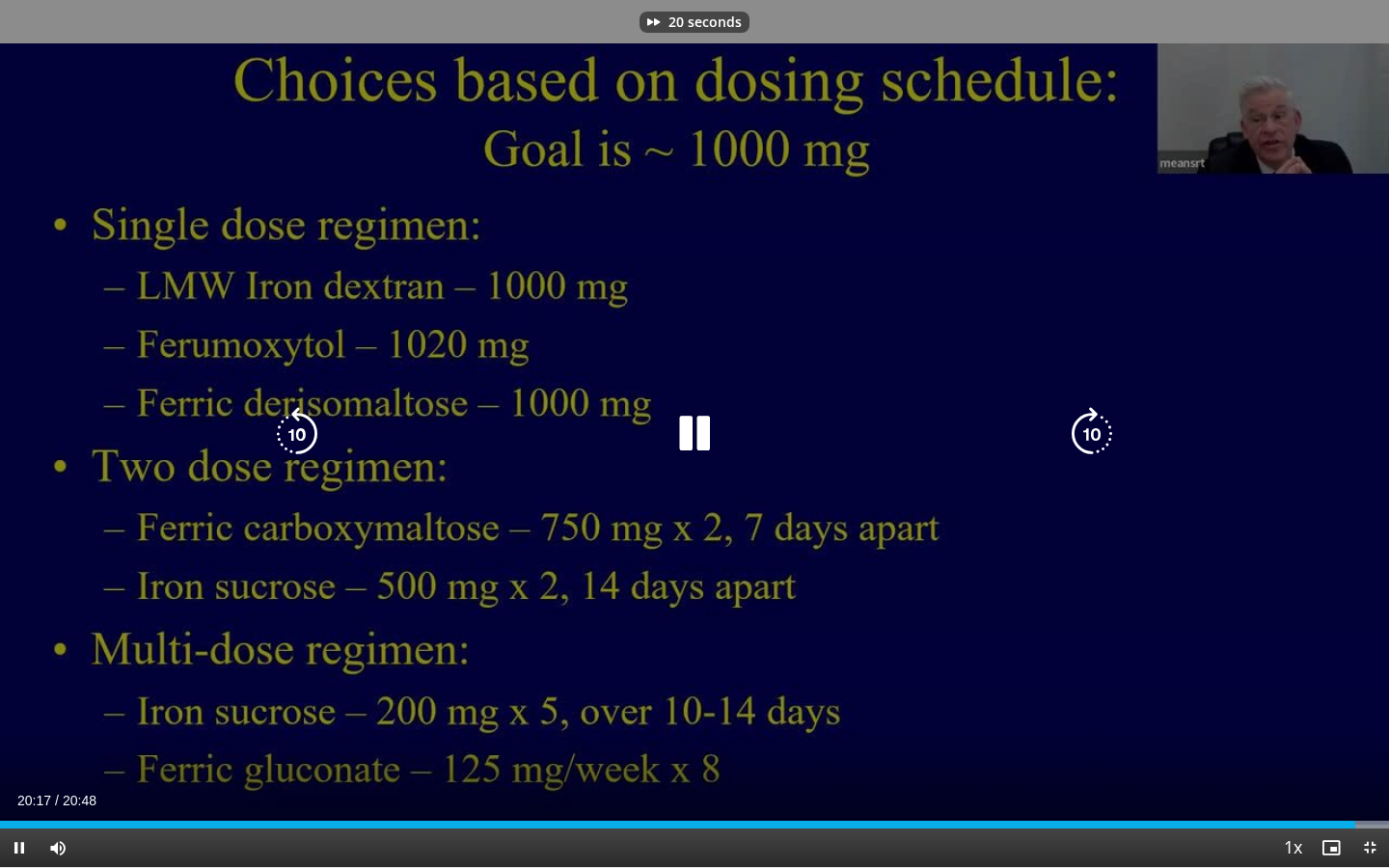 click at bounding box center [1092, 434] 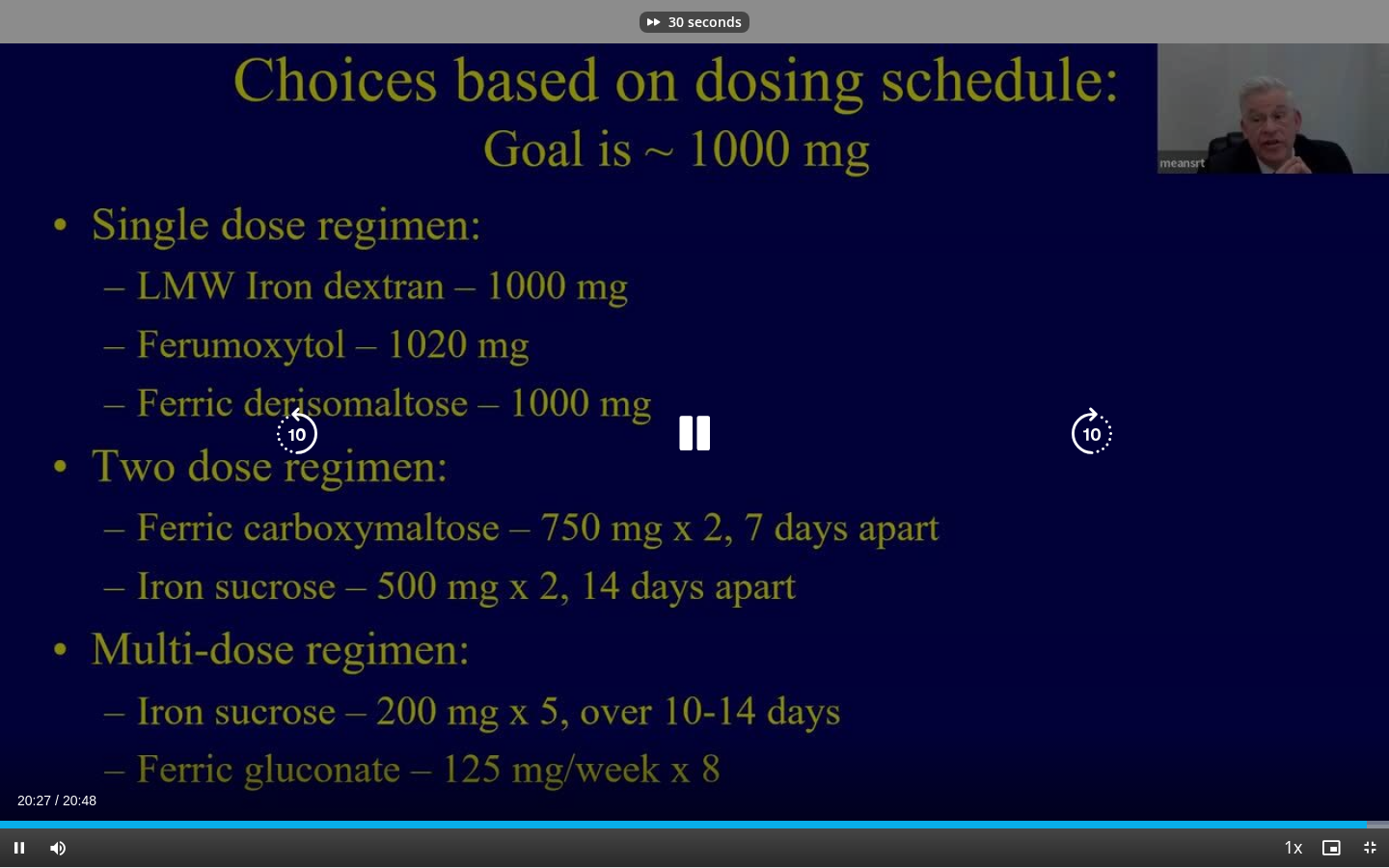 click at bounding box center (1092, 434) 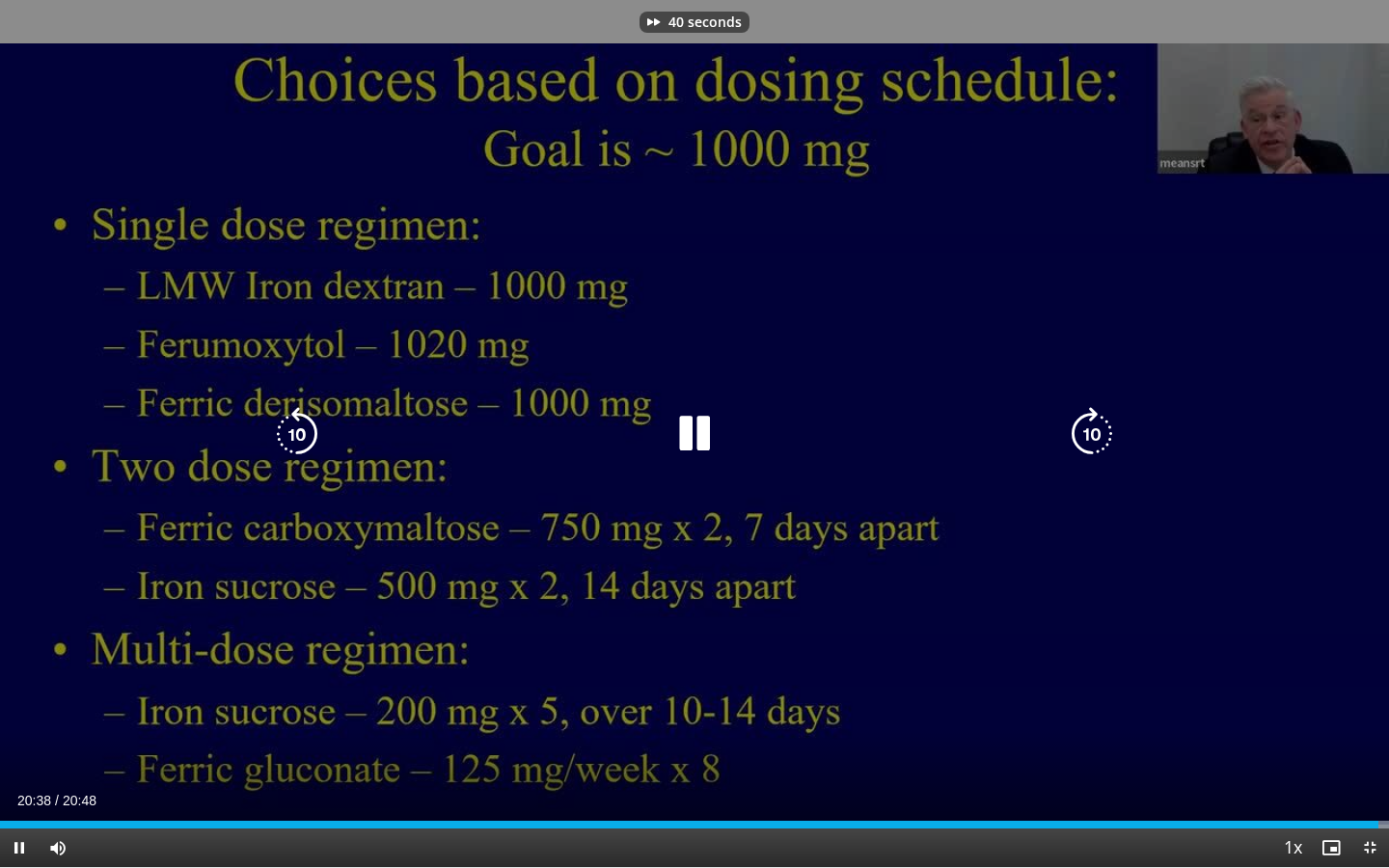 click at bounding box center (1092, 434) 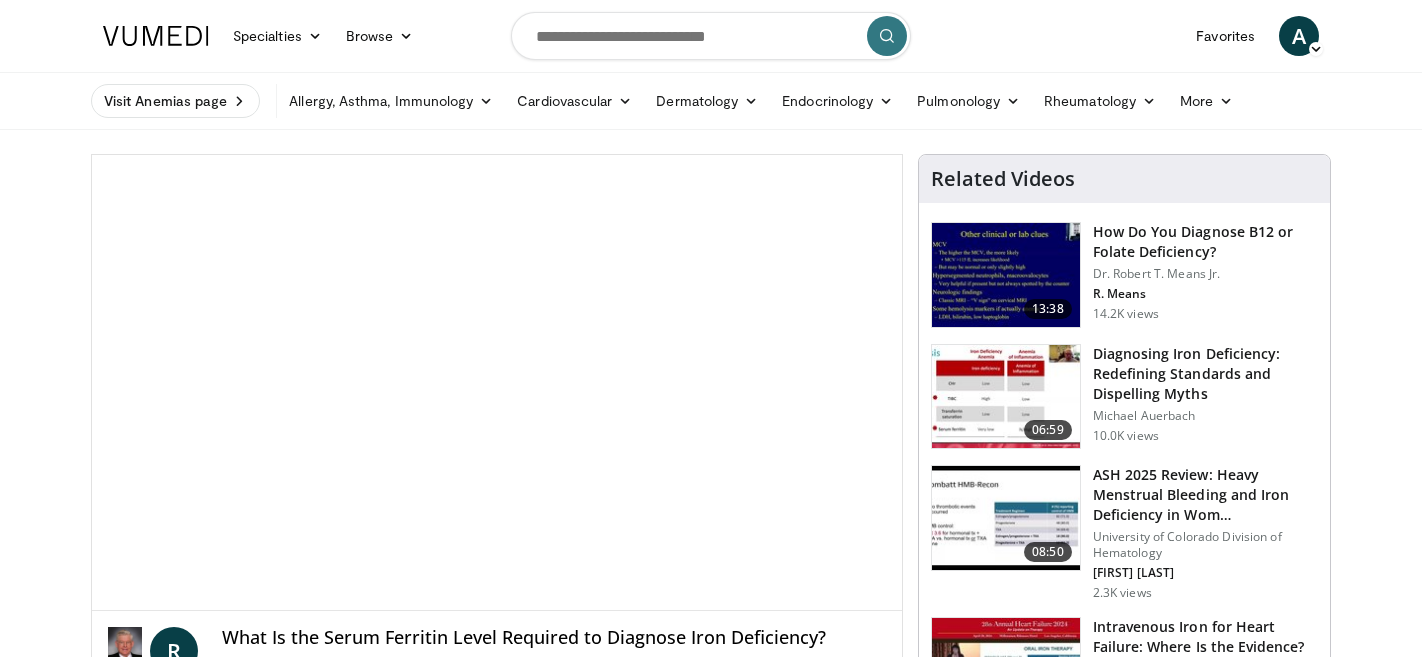 scroll, scrollTop: 0, scrollLeft: 0, axis: both 